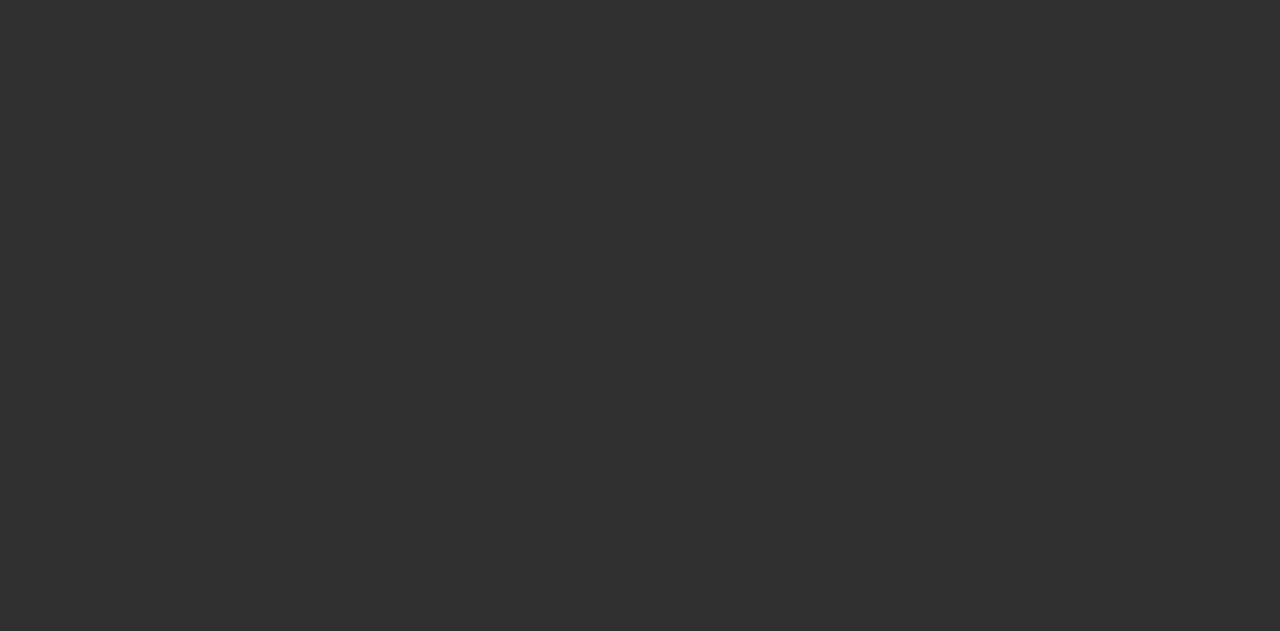scroll, scrollTop: 0, scrollLeft: 0, axis: both 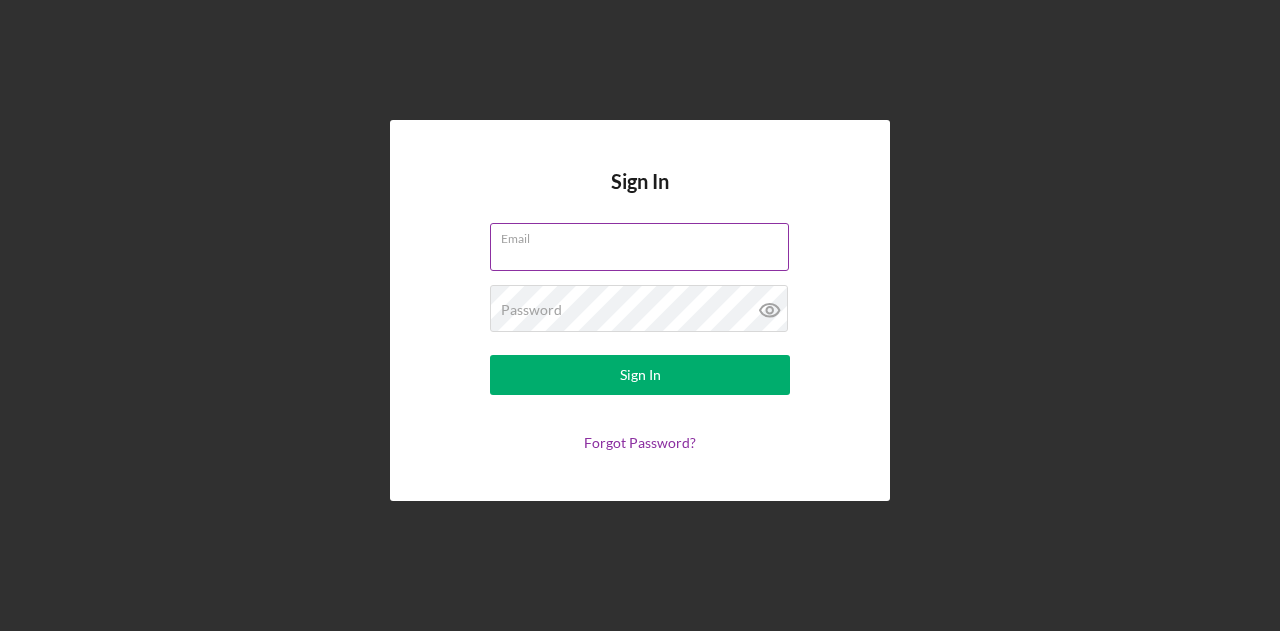 click on "Email" at bounding box center [639, 247] 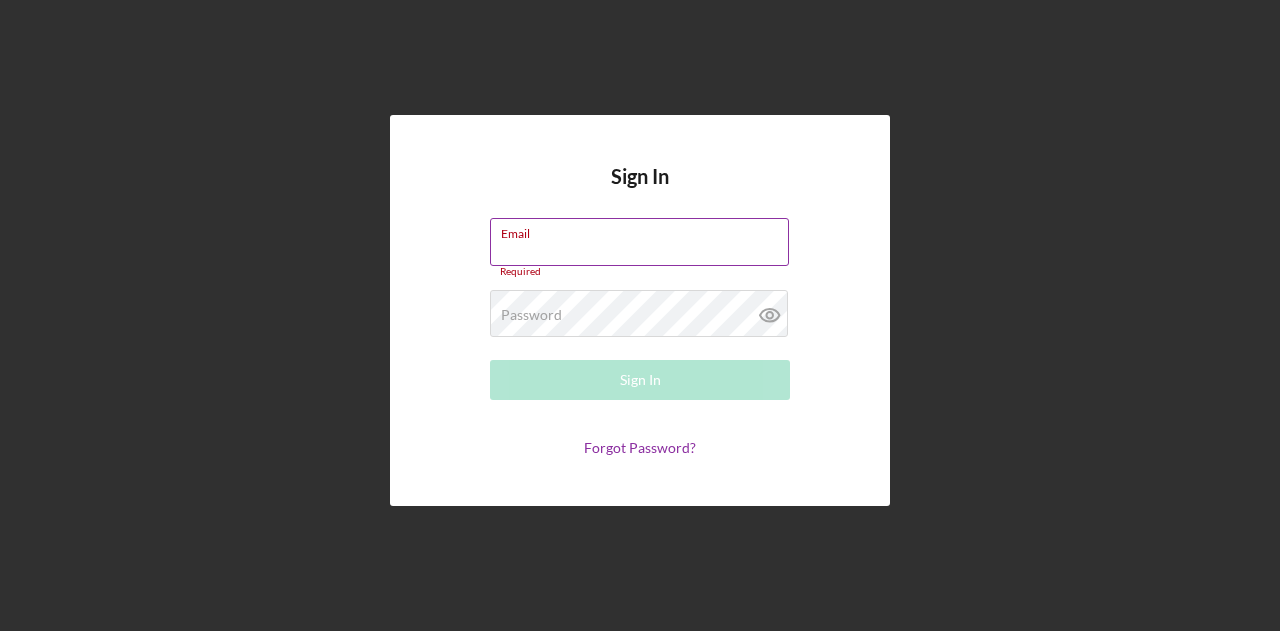 type on "[EMAIL]" 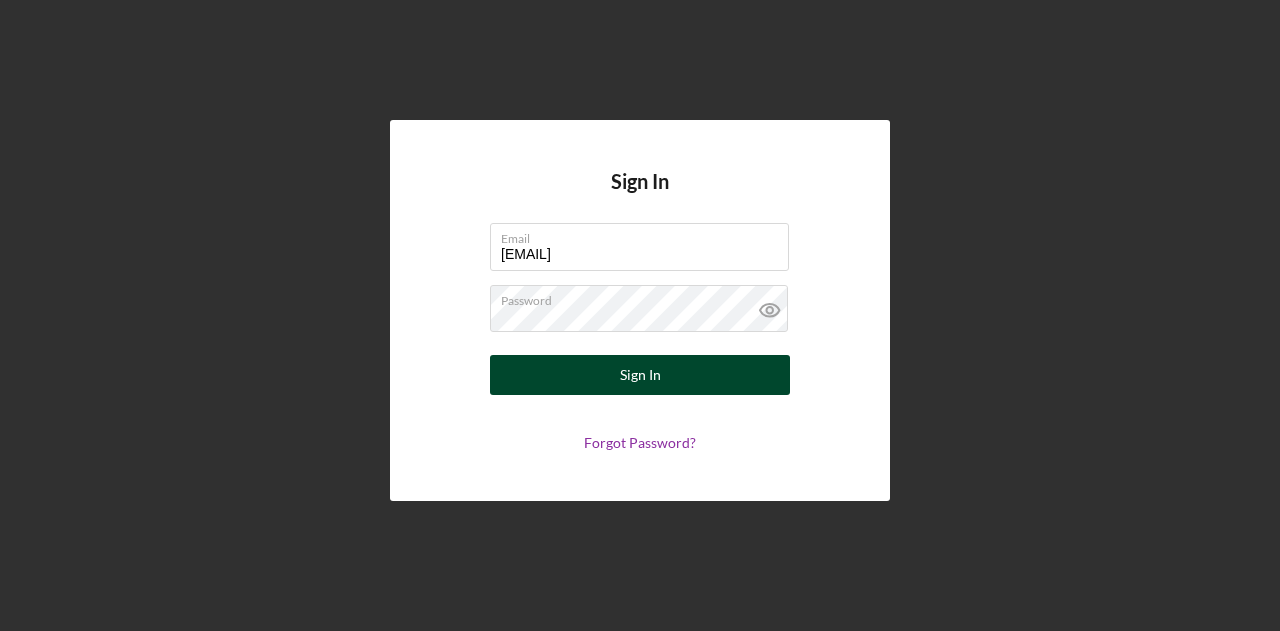 click on "Sign In" at bounding box center [640, 375] 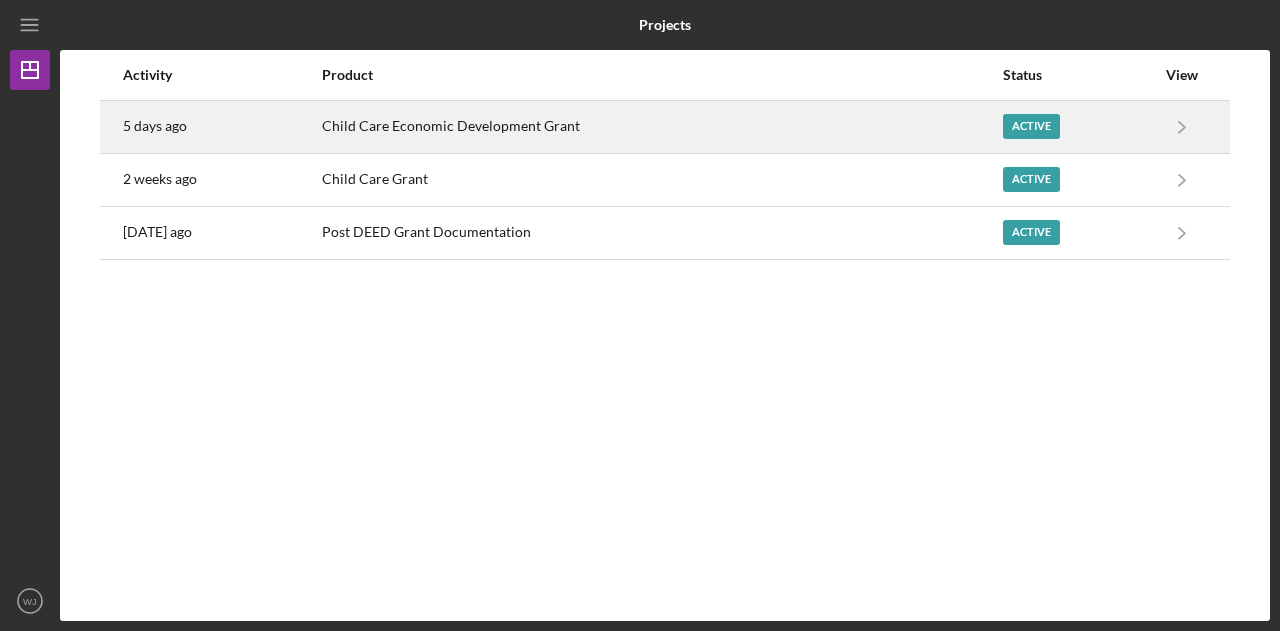 click on "Active" at bounding box center [1031, 126] 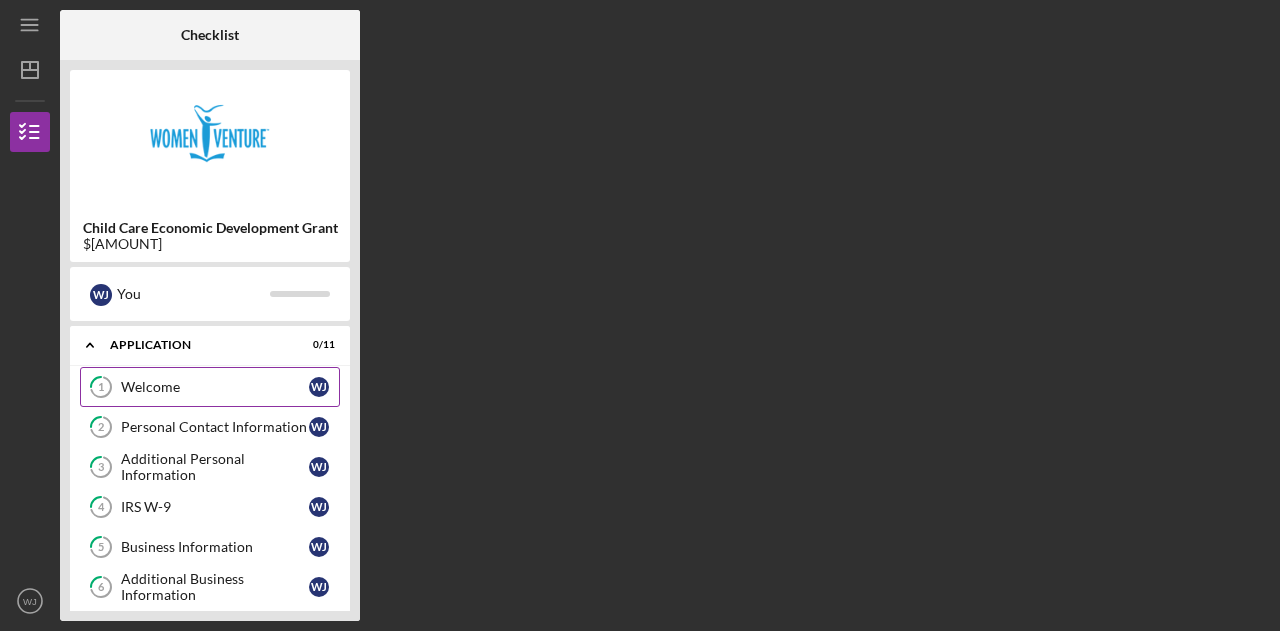 click on "Welcome" at bounding box center [215, 387] 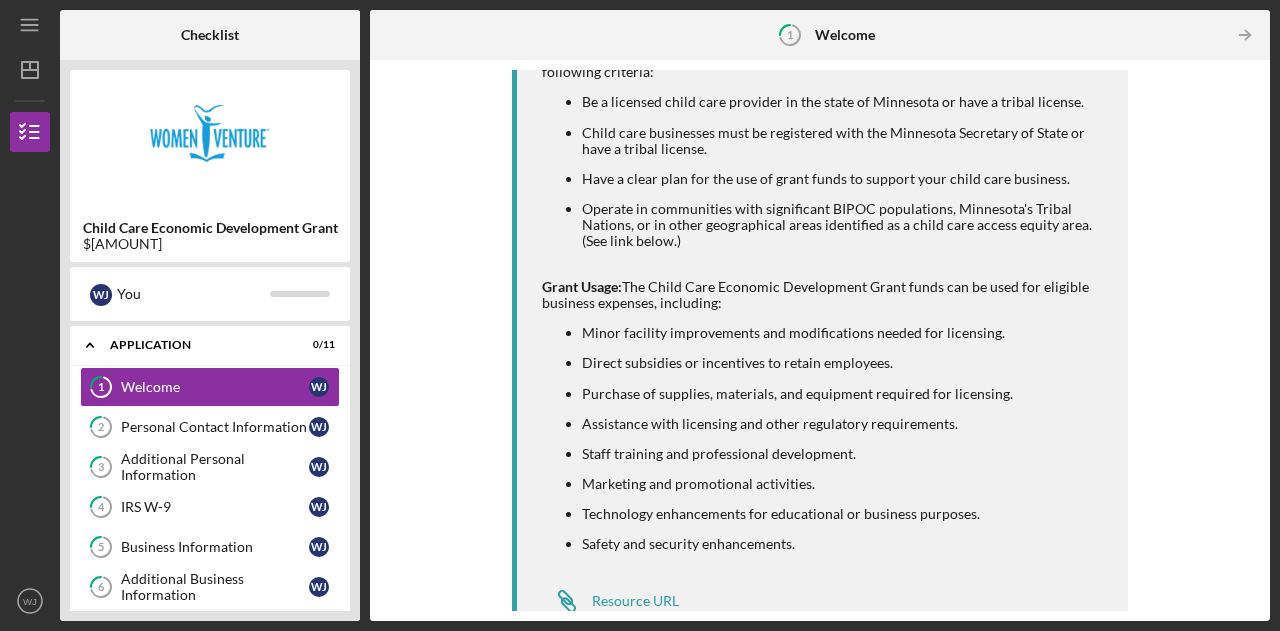 scroll, scrollTop: 586, scrollLeft: 0, axis: vertical 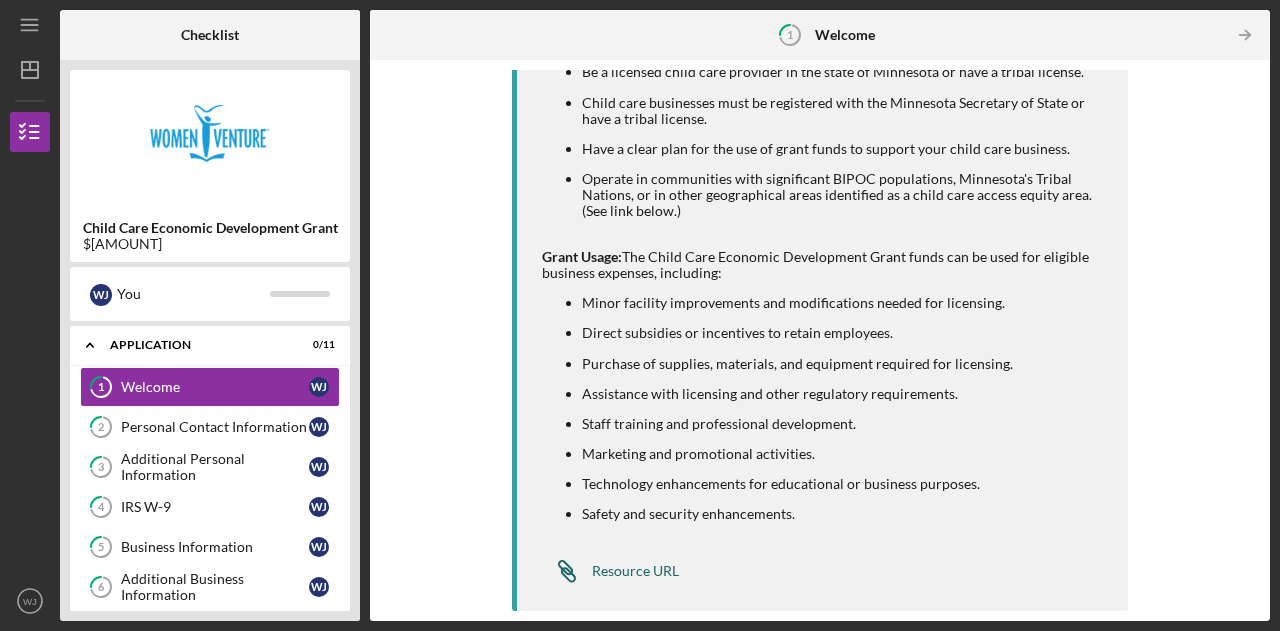click on "Resource URL" at bounding box center (635, 571) 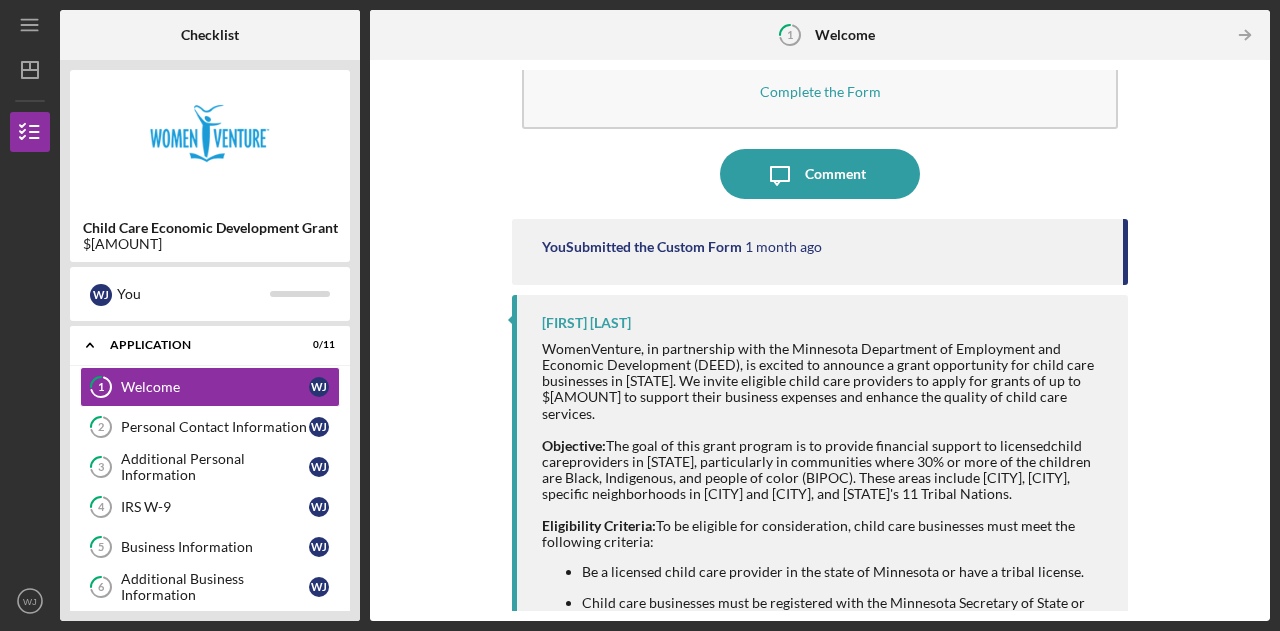 scroll, scrollTop: 0, scrollLeft: 0, axis: both 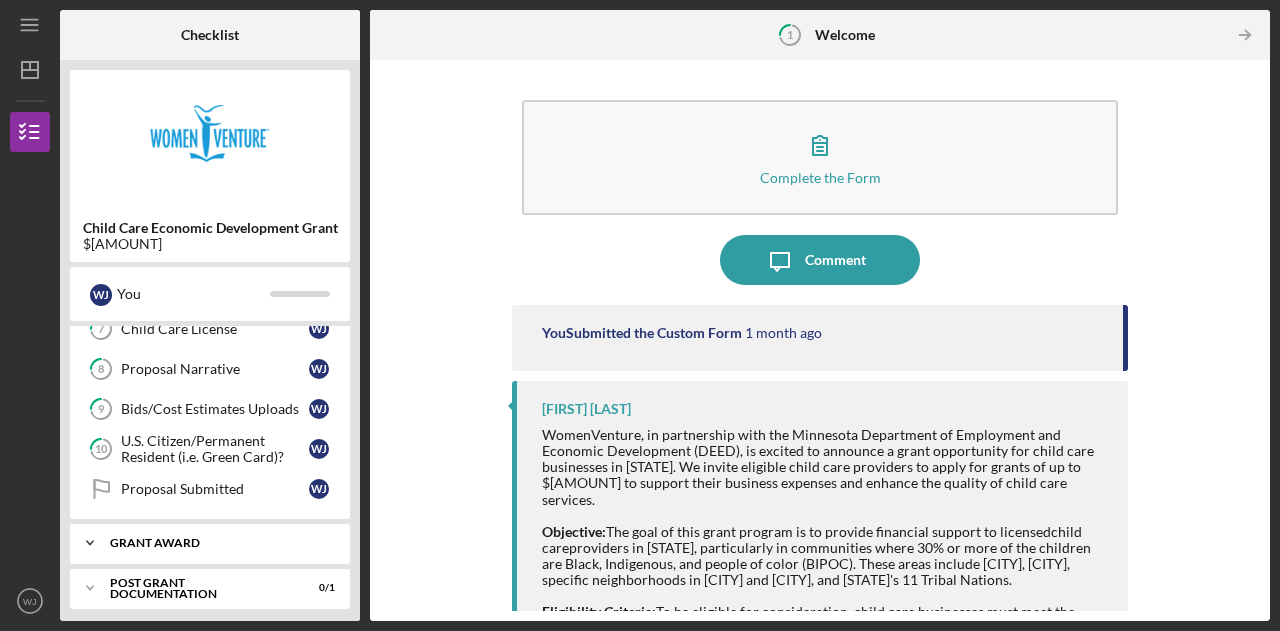 click on "Grant Award" at bounding box center (217, 543) 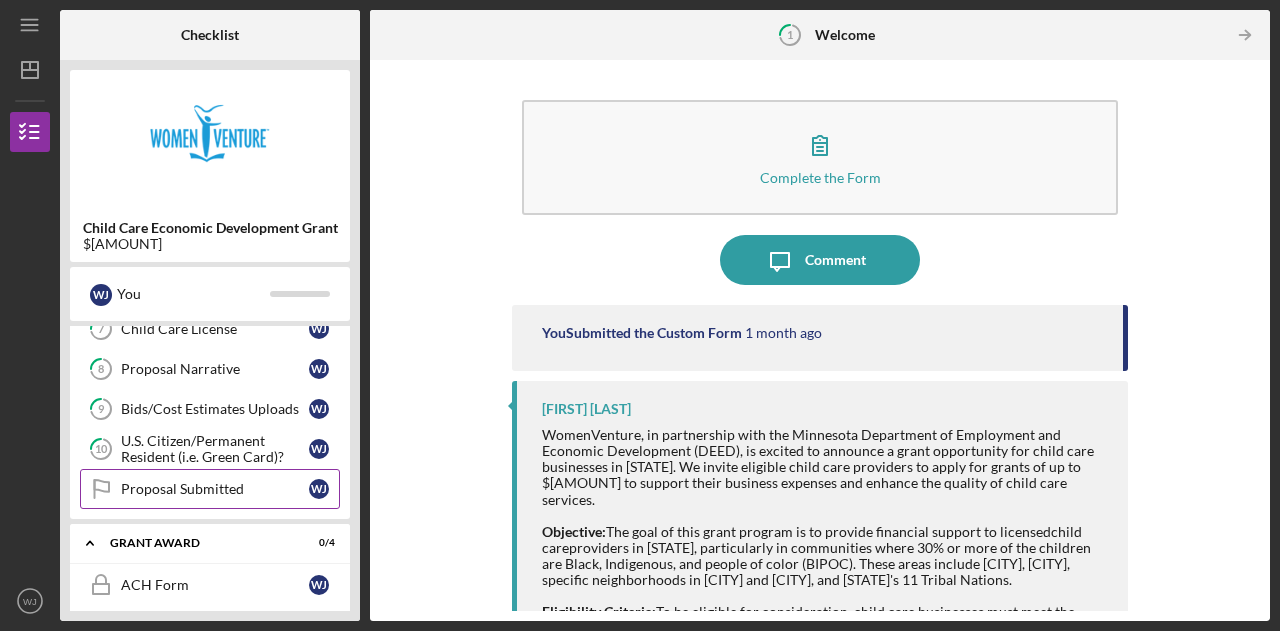 scroll, scrollTop: 466, scrollLeft: 0, axis: vertical 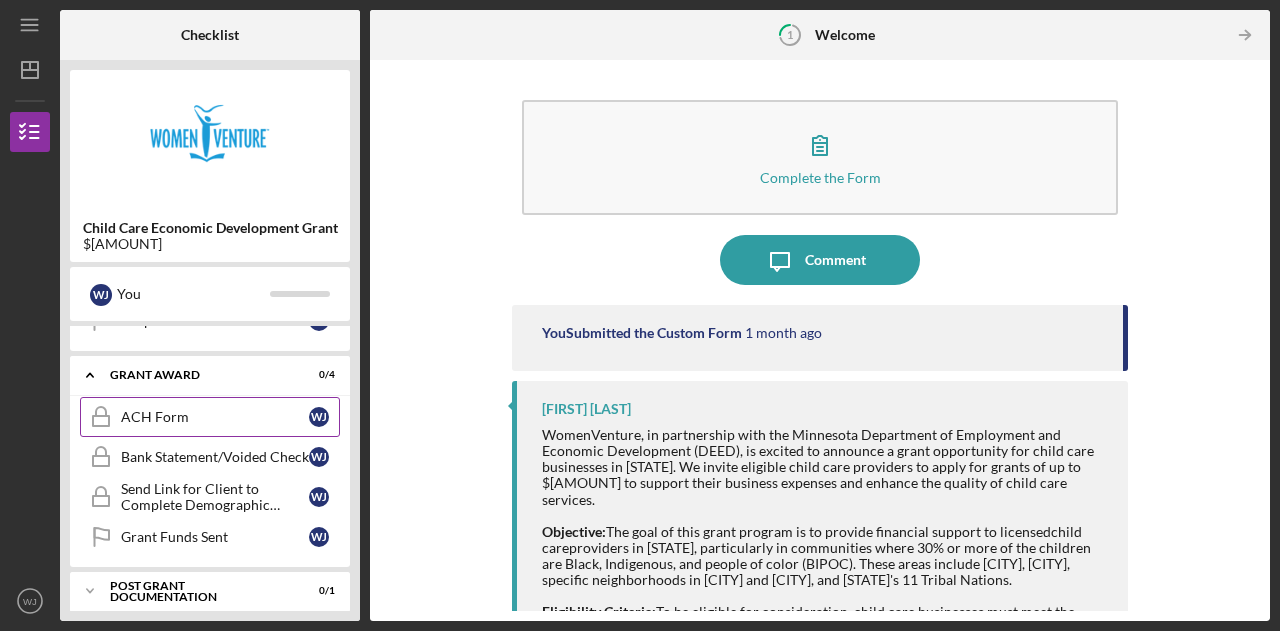 click on "ACH Form" at bounding box center [215, 417] 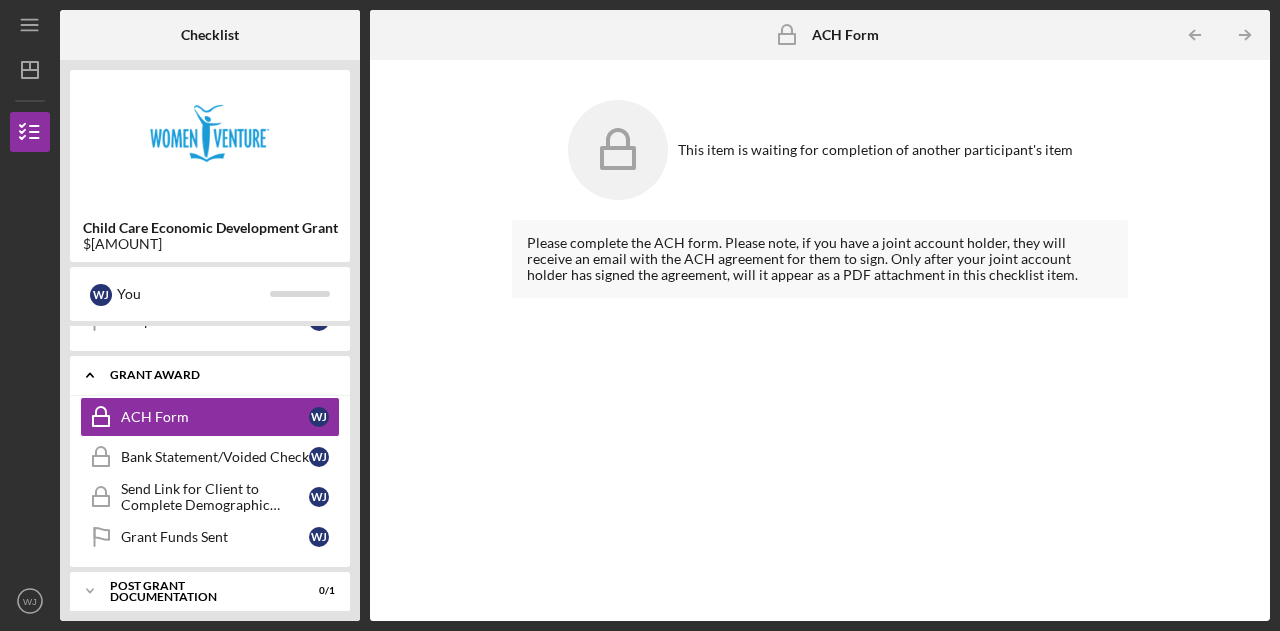 click on "Grant Award" at bounding box center (217, 375) 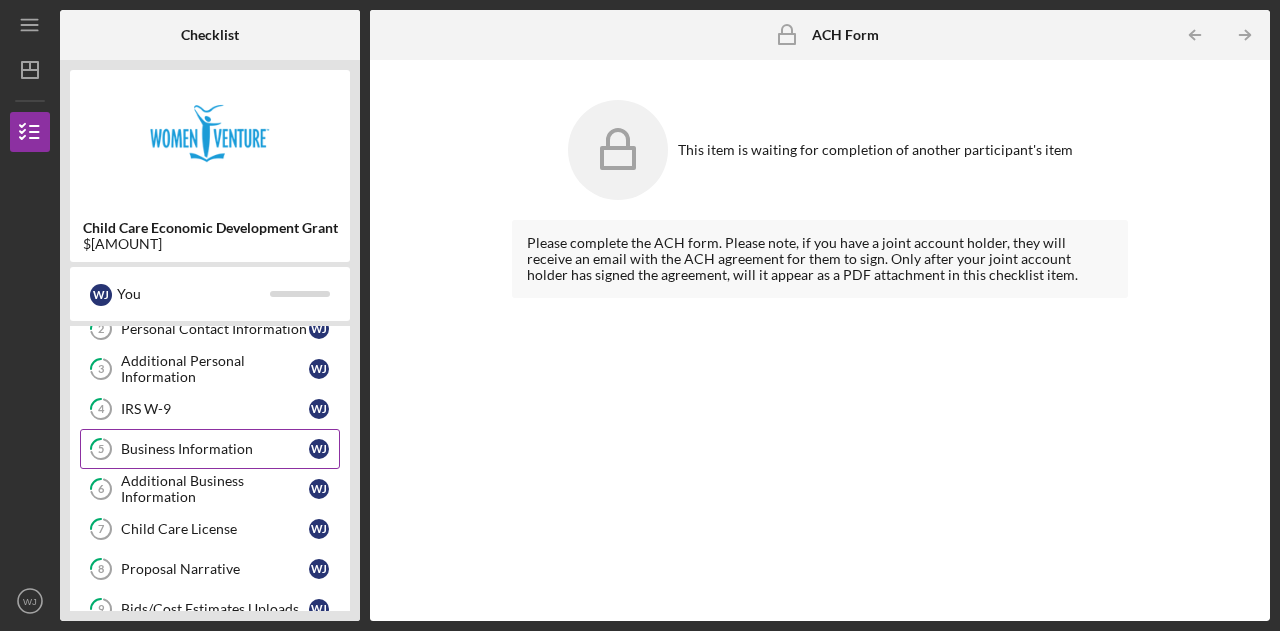 scroll, scrollTop: 0, scrollLeft: 0, axis: both 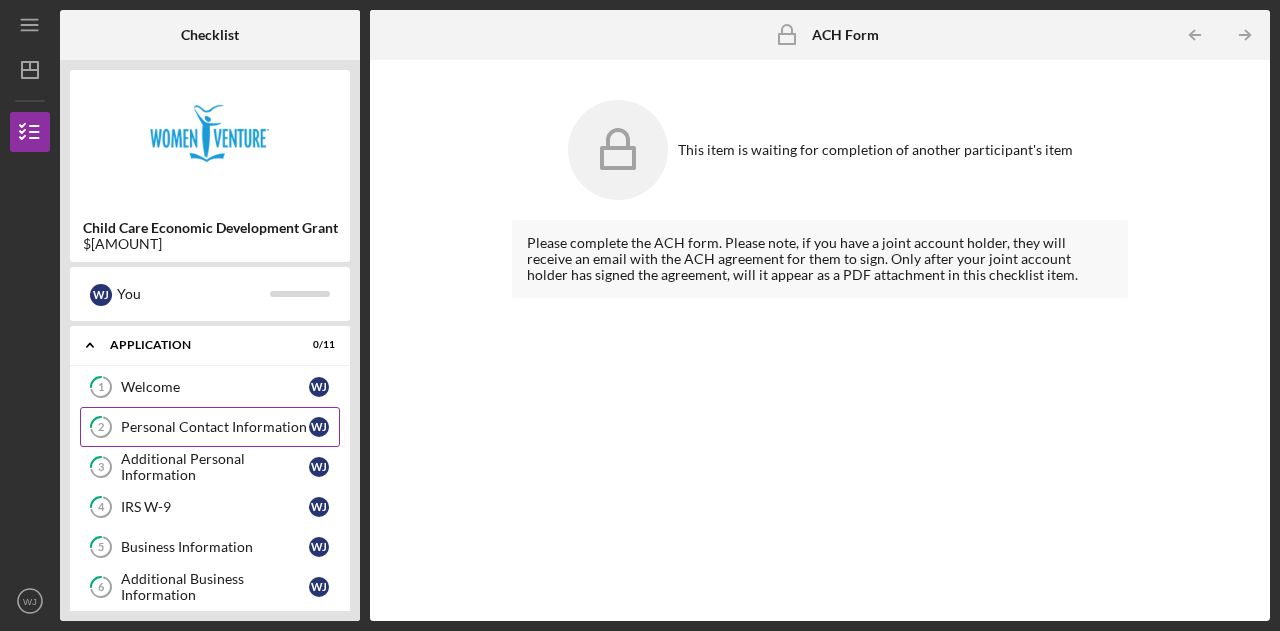 click on "Personal Contact Information" at bounding box center (215, 427) 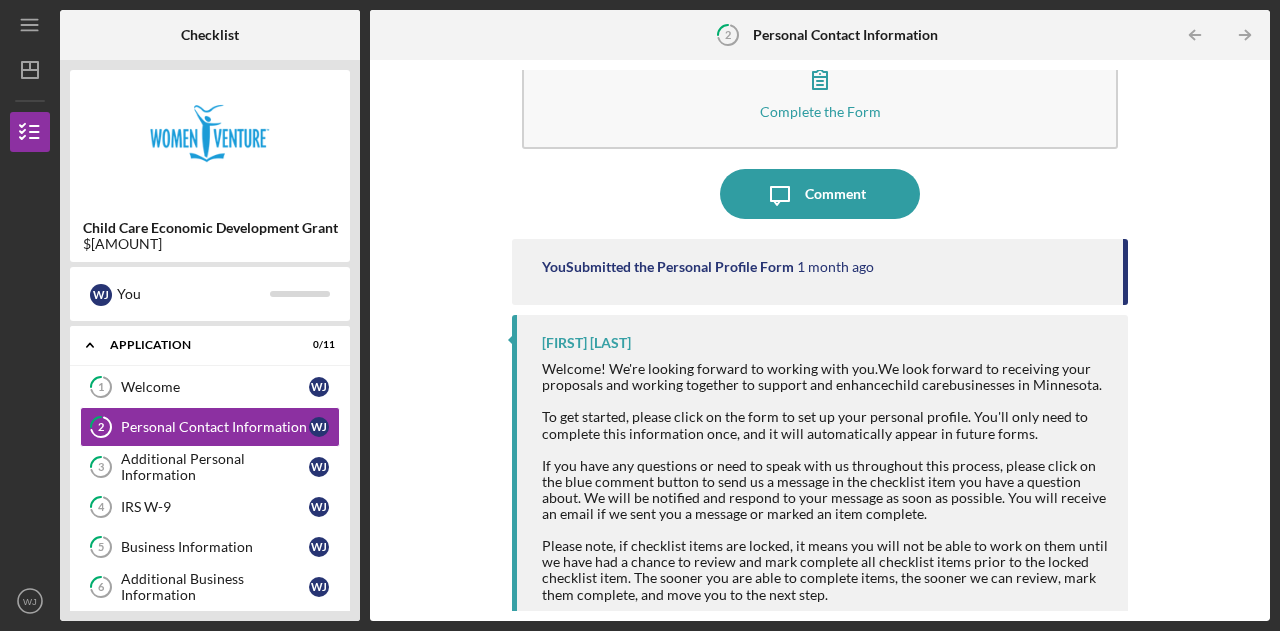 scroll, scrollTop: 93, scrollLeft: 0, axis: vertical 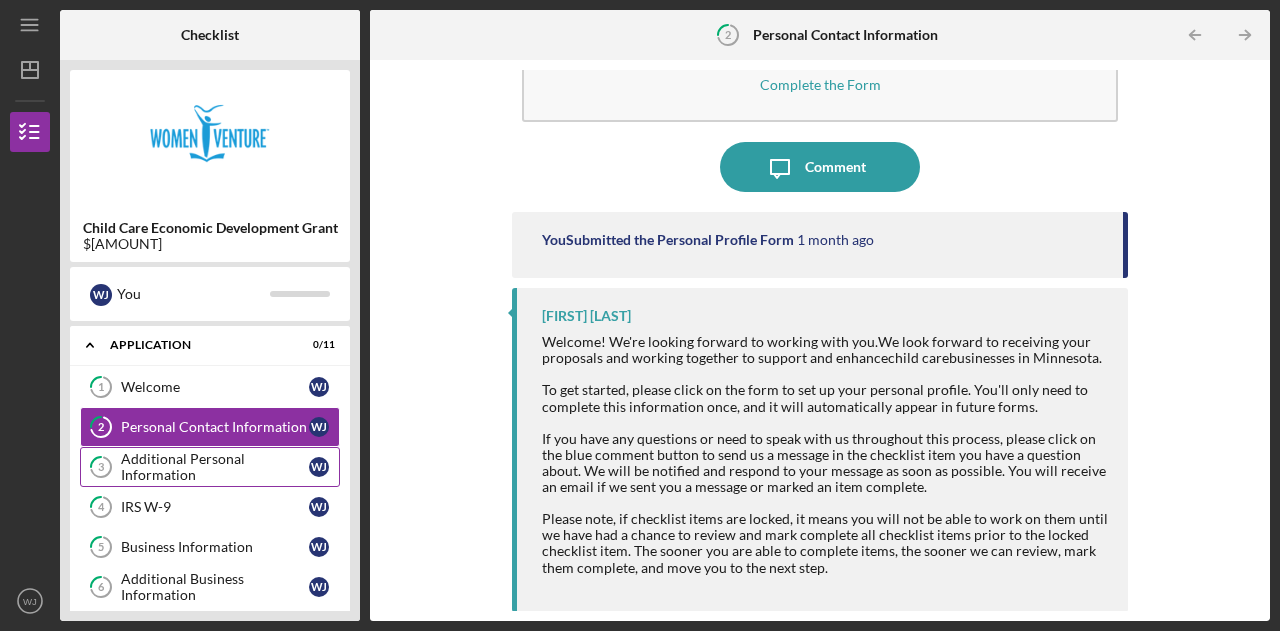 click on "Additional Personal Information" at bounding box center [215, 467] 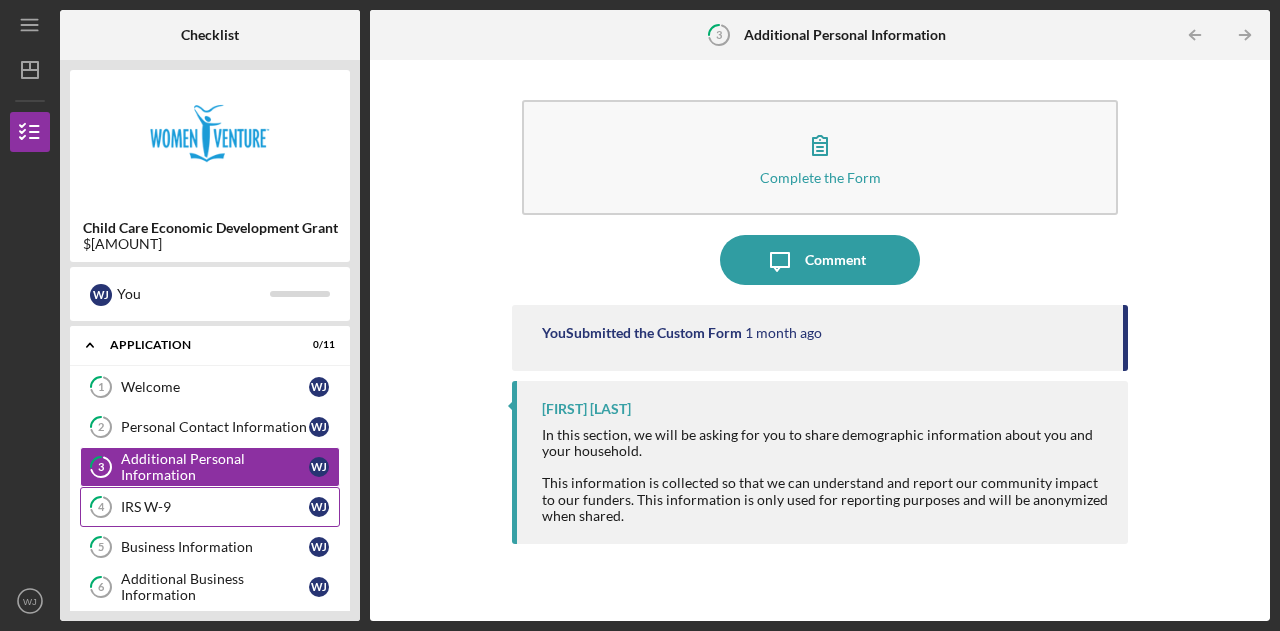 click on "IRS W-9" at bounding box center [215, 507] 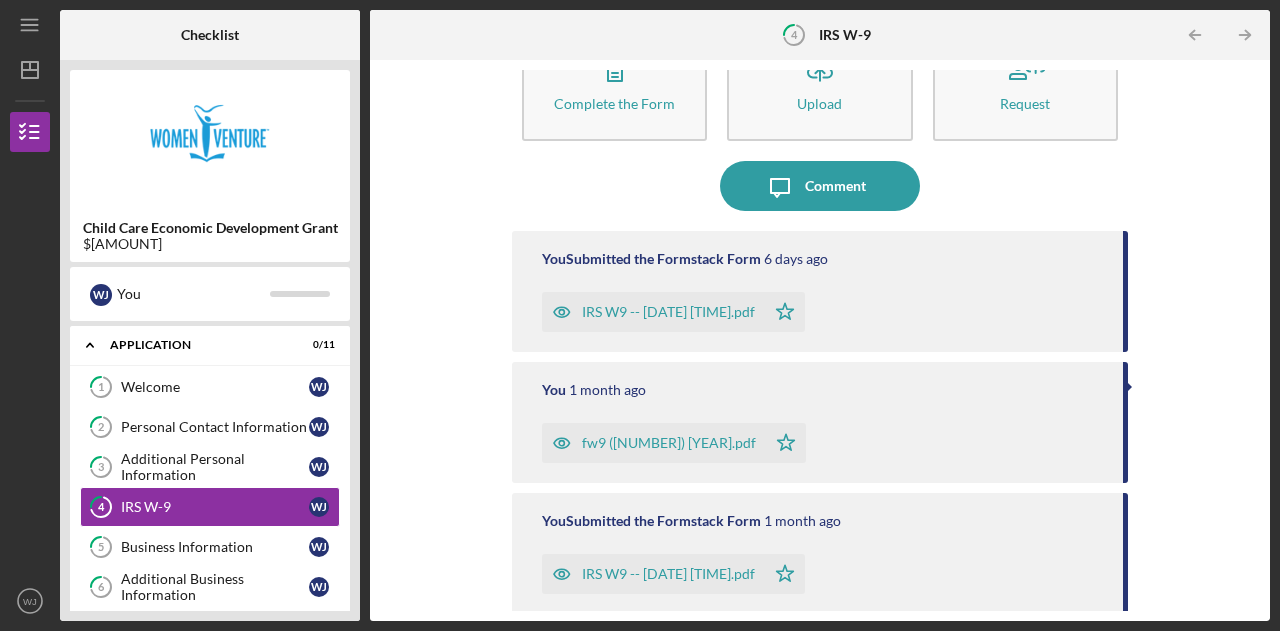 scroll, scrollTop: 169, scrollLeft: 0, axis: vertical 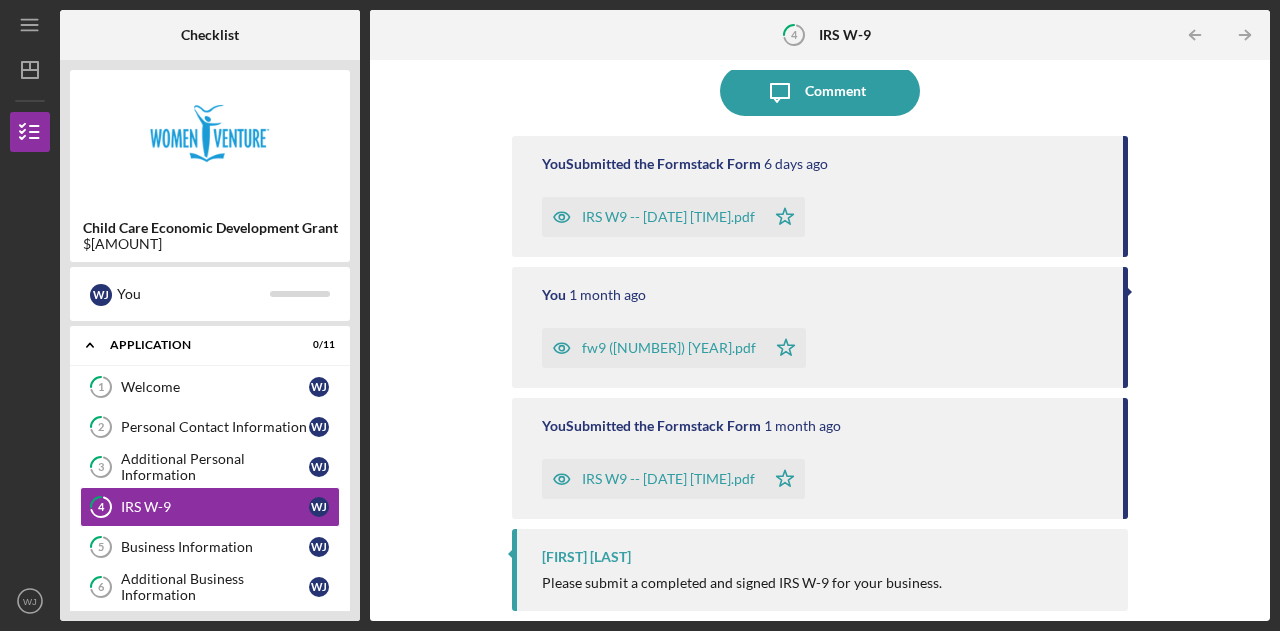 click on "Please submit a completed and signed IRS W-9 for your business." at bounding box center [742, 583] 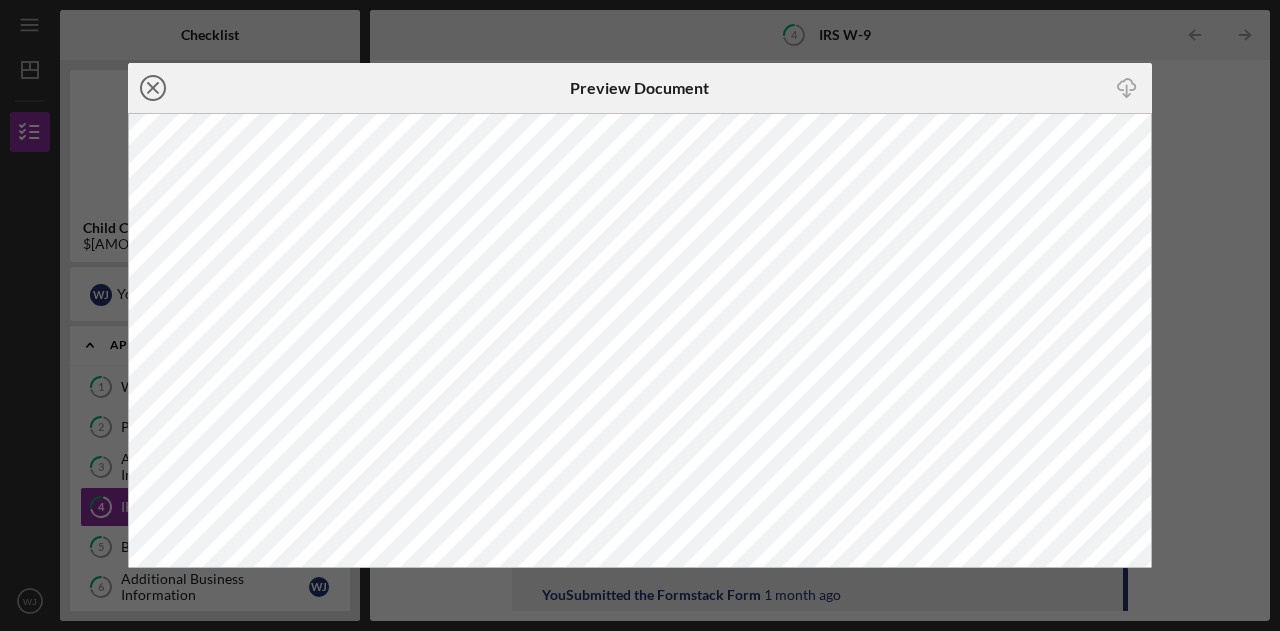 click 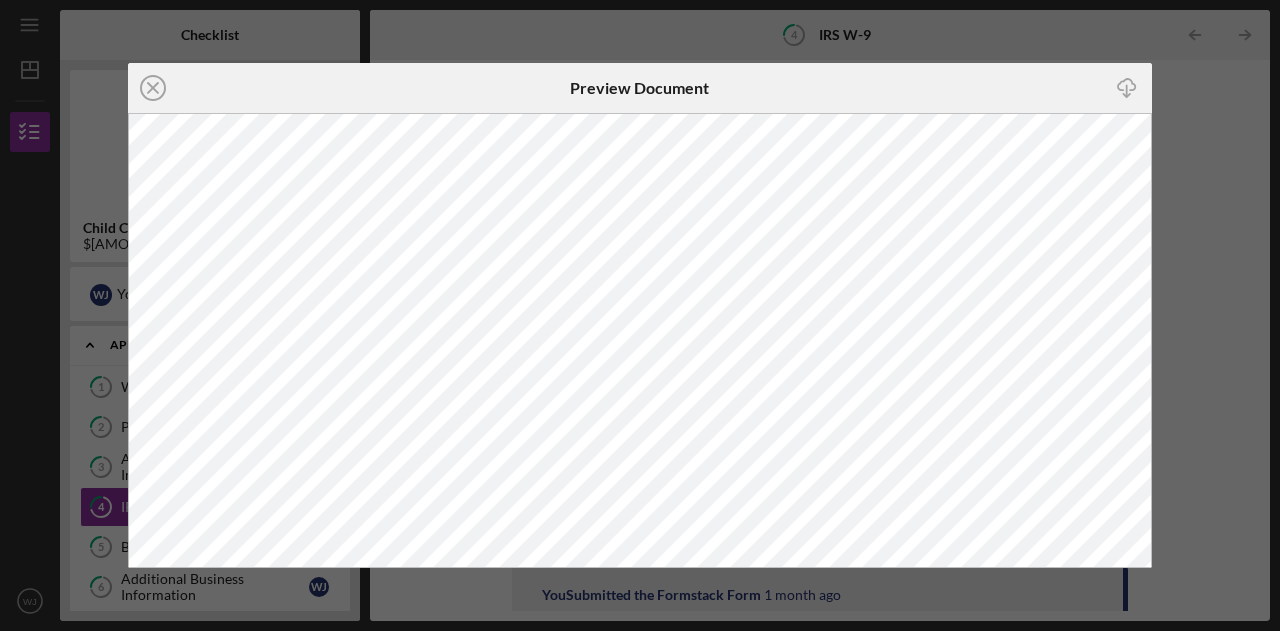 scroll, scrollTop: 0, scrollLeft: 0, axis: both 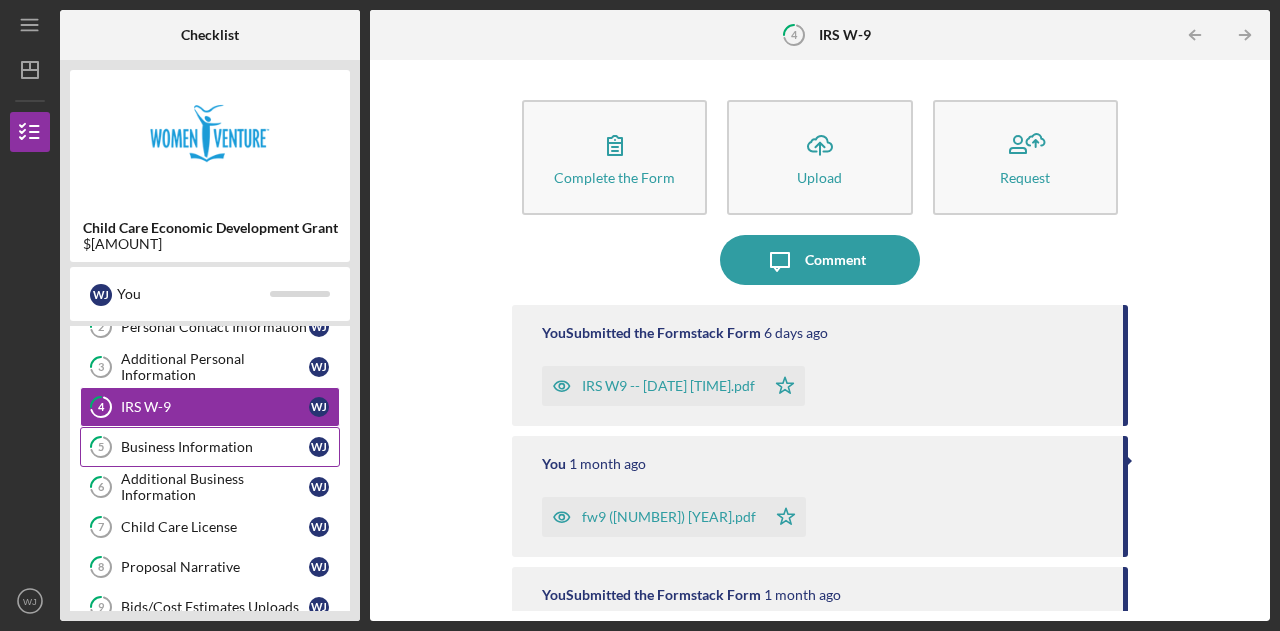 click on "Business Information" at bounding box center (215, 447) 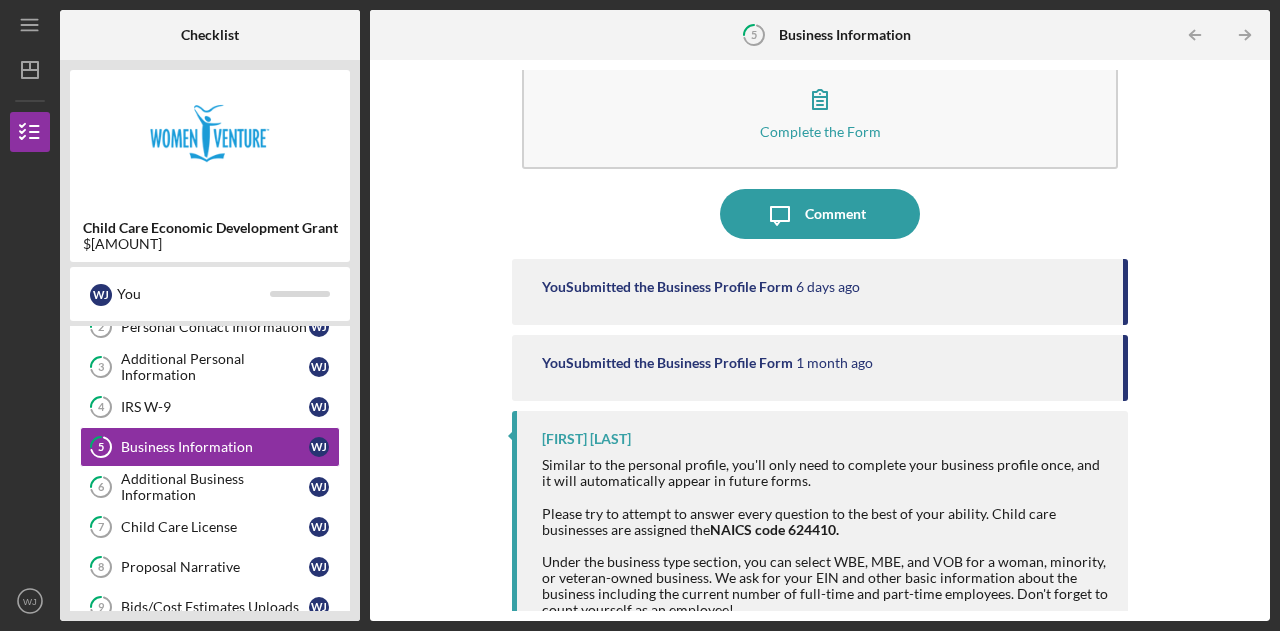scroll, scrollTop: 72, scrollLeft: 0, axis: vertical 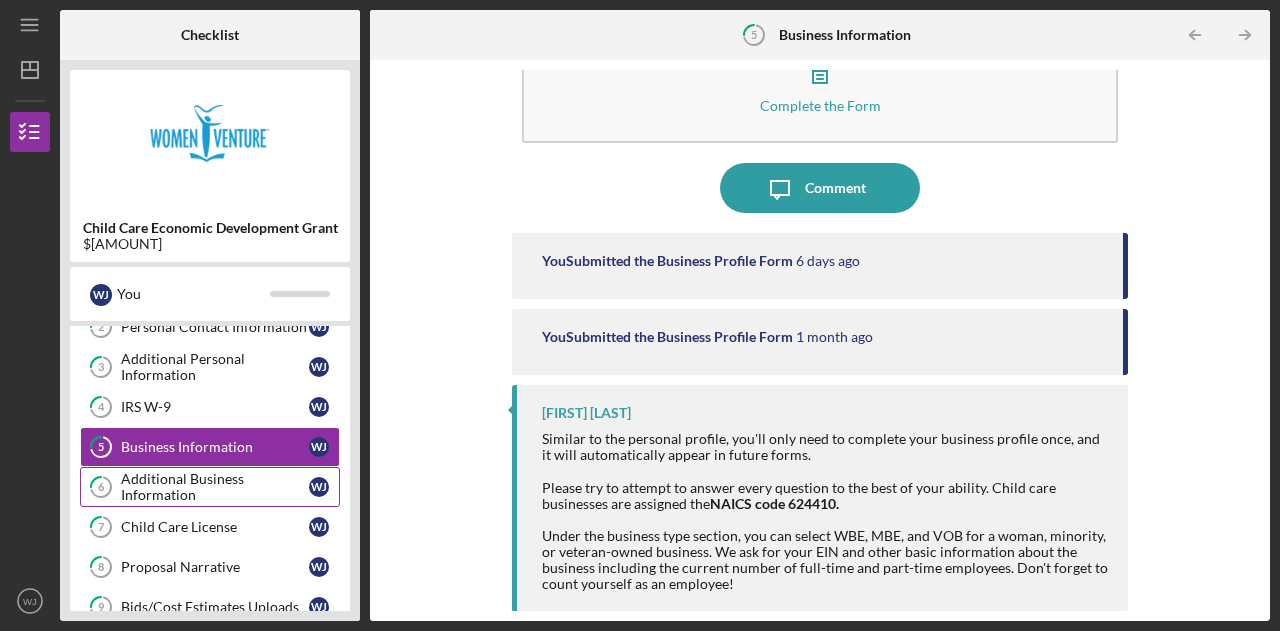 click on "Additional Business Information" at bounding box center (215, 487) 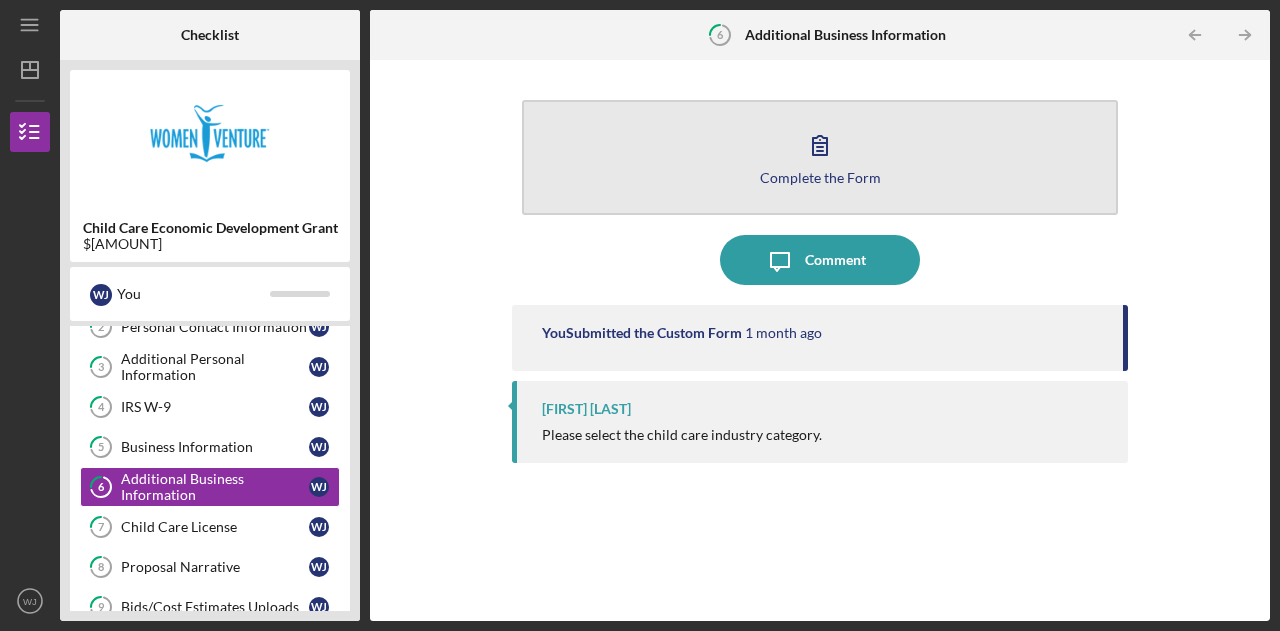 click on "Complete the Form" at bounding box center [820, 177] 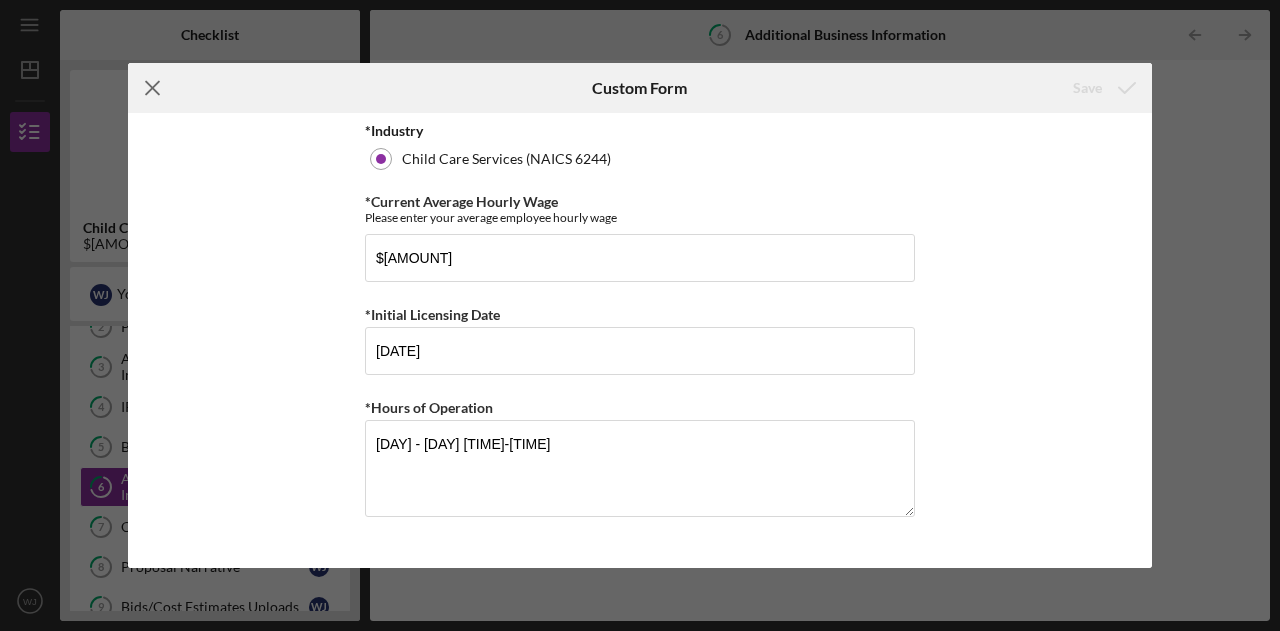 click on "Icon/Menu Close" 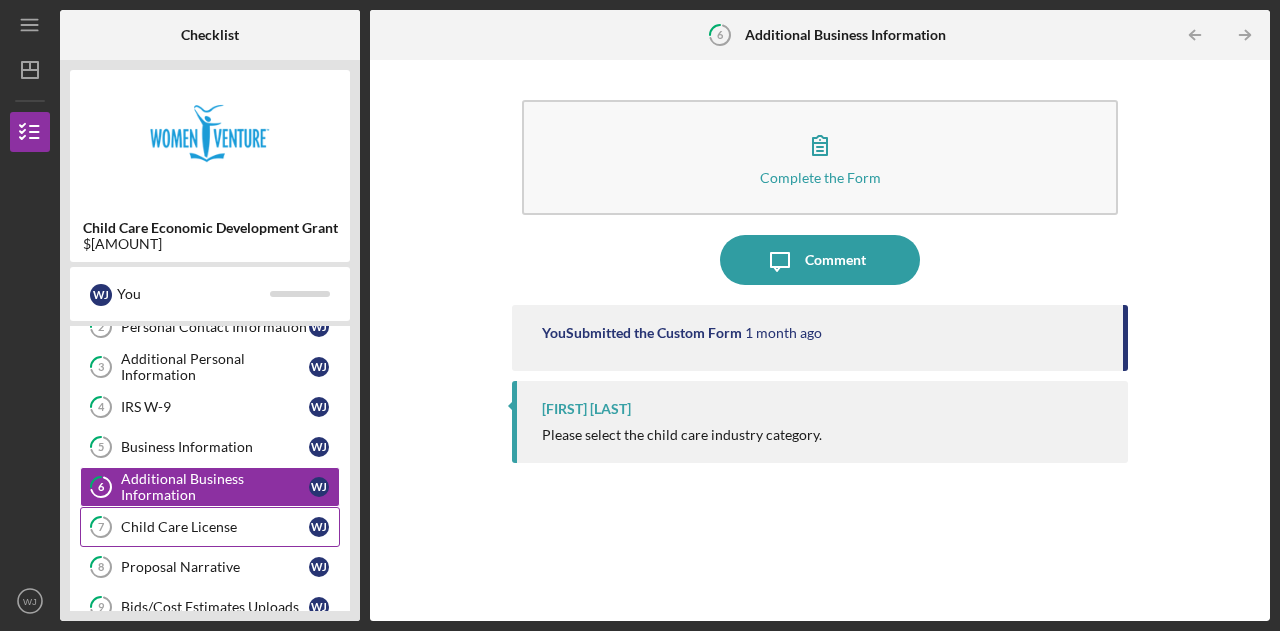 click on "Child Care License" at bounding box center (215, 527) 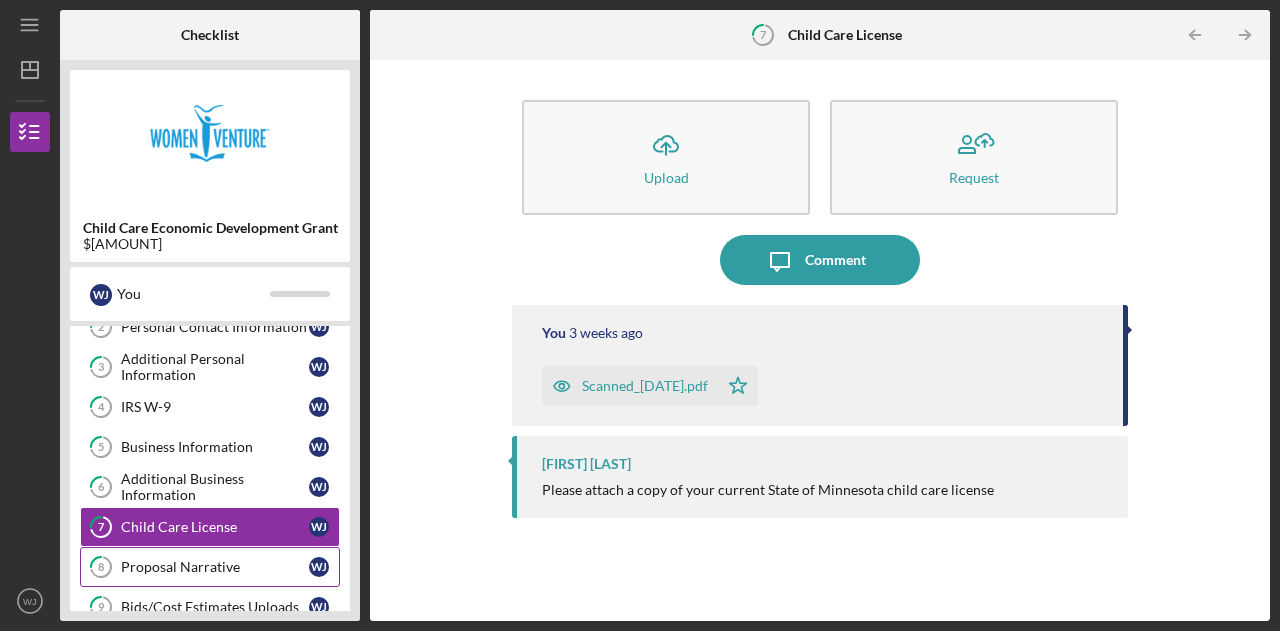 click on "Proposal Narrative" at bounding box center (215, 567) 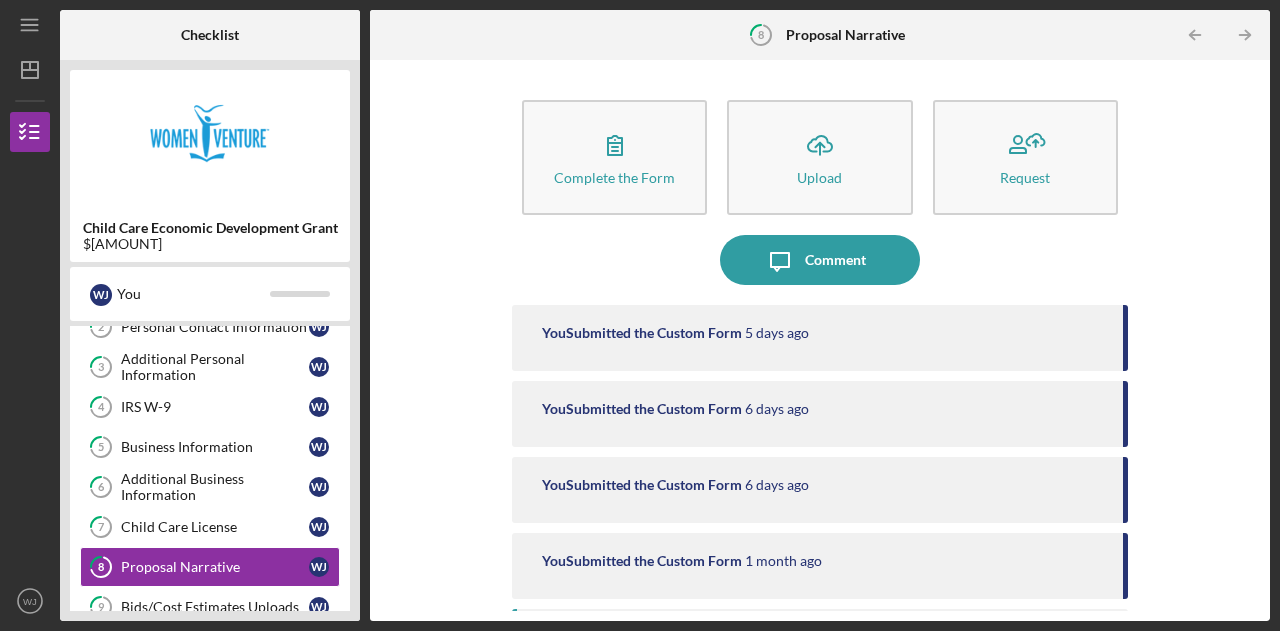 scroll, scrollTop: 273, scrollLeft: 0, axis: vertical 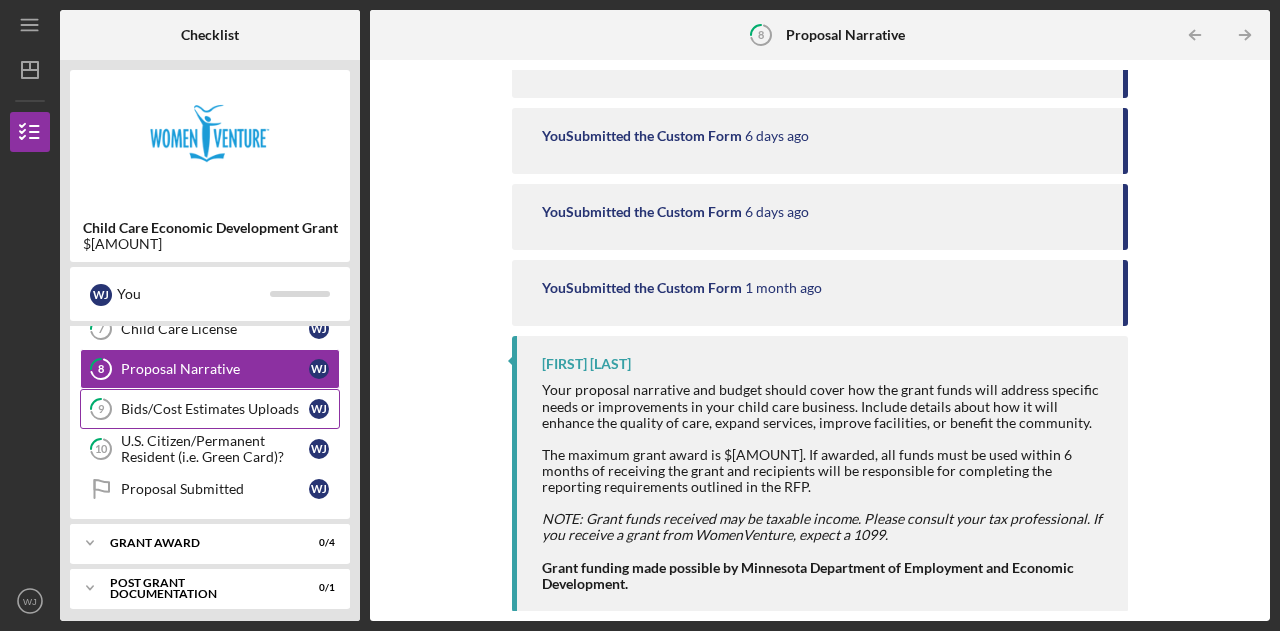 click on "Bids/Cost Estimates Uploads" at bounding box center [215, 409] 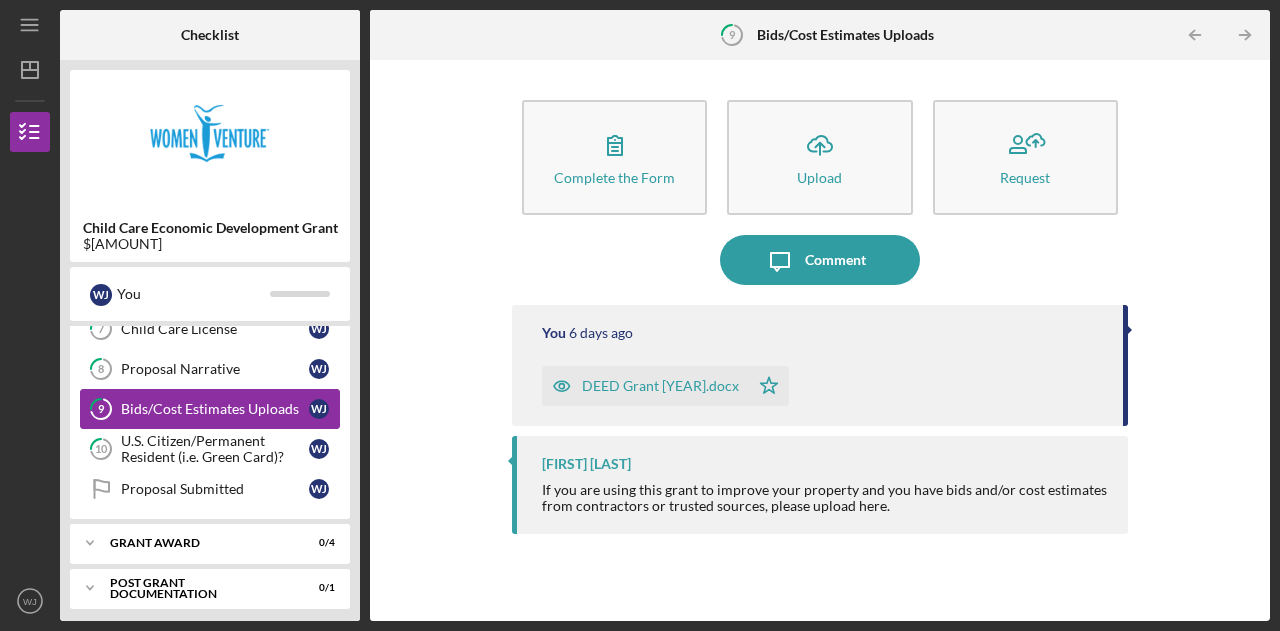 click on "Bids/Cost Estimates Uploads" at bounding box center [215, 409] 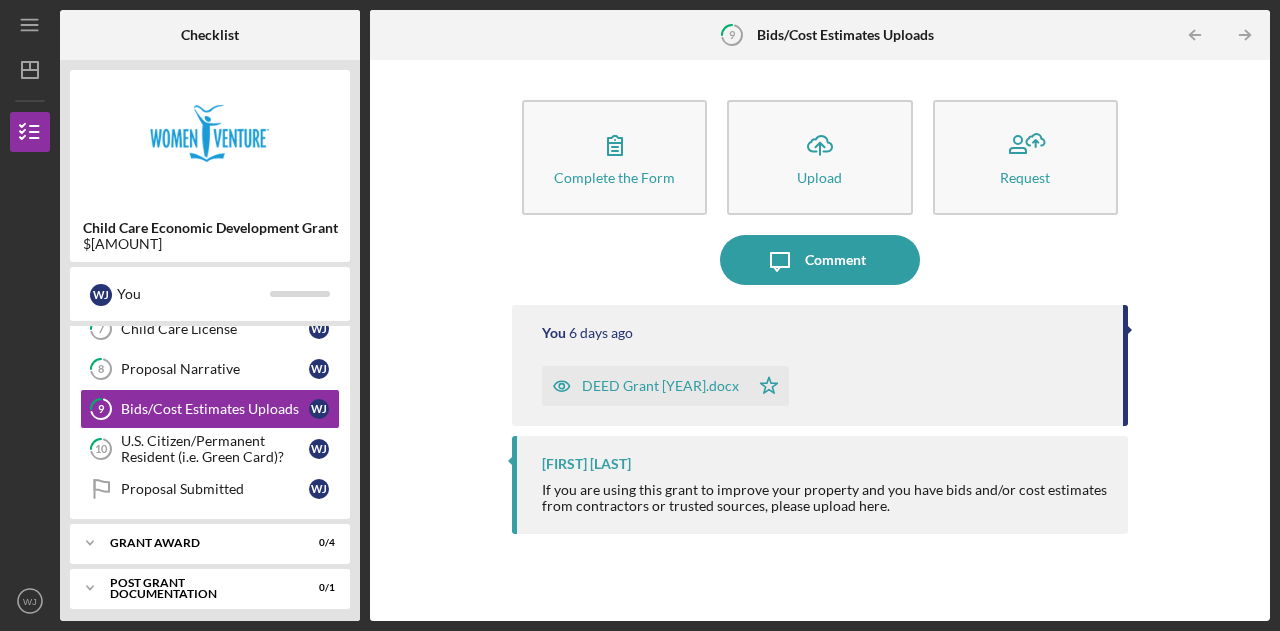 click on "DEED Grant [YEAR].docx" at bounding box center (660, 386) 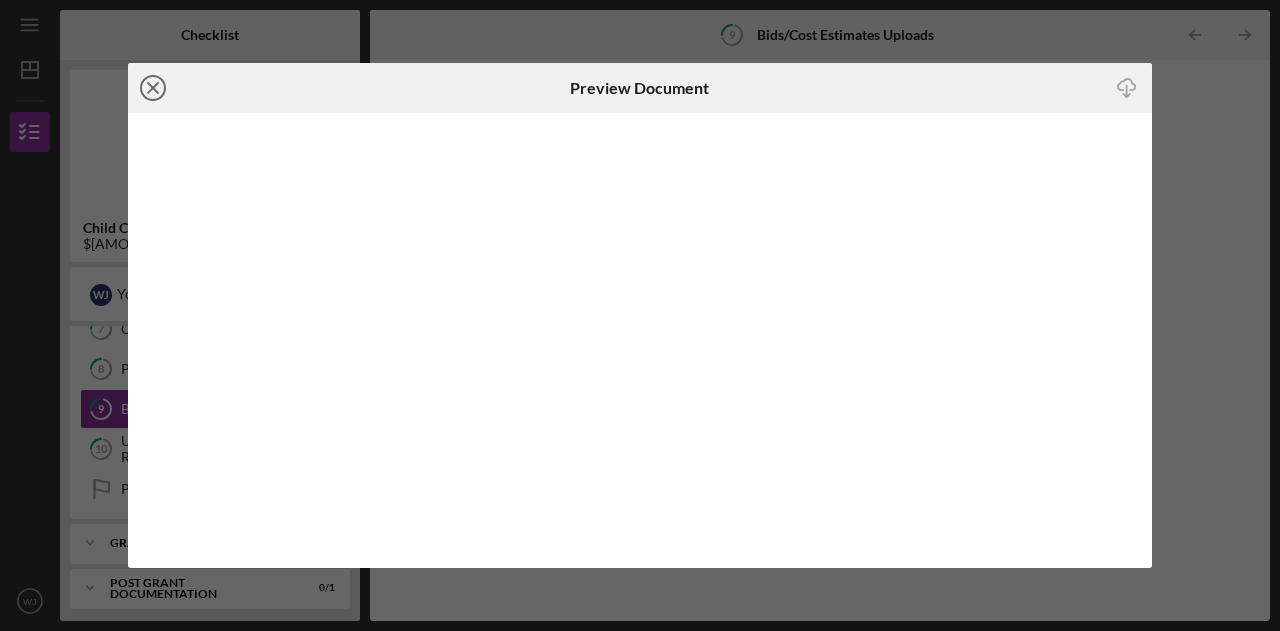 click on "Icon/Close" 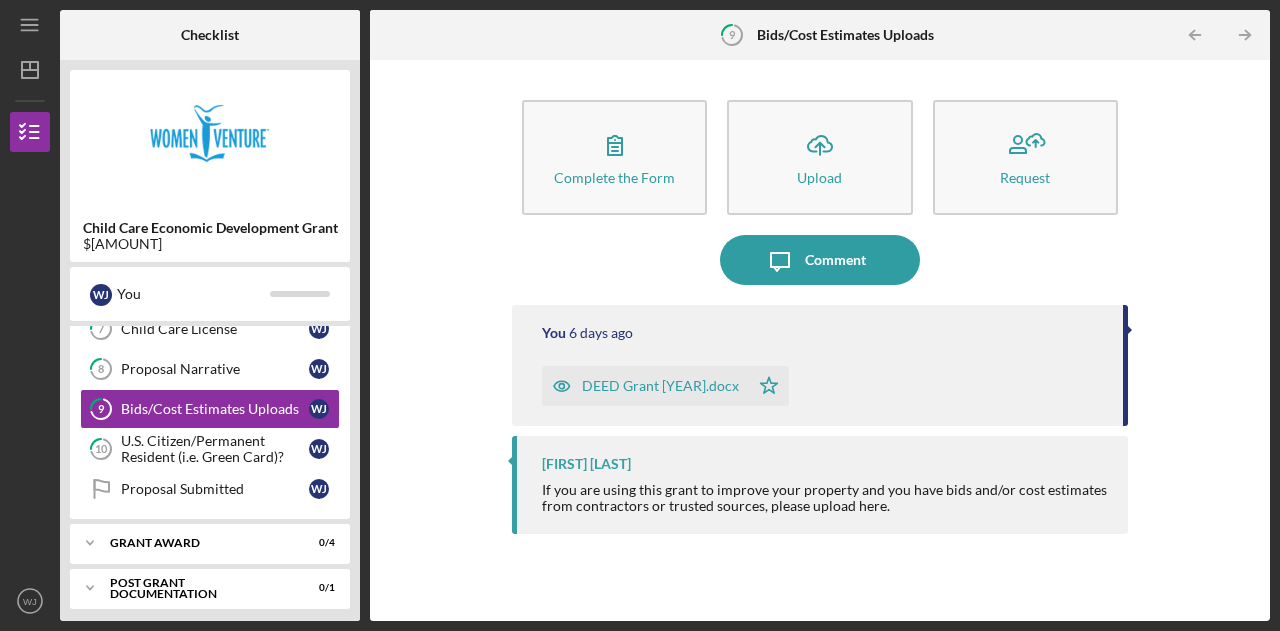 click on "DEED Grant [YEAR].docx" at bounding box center [645, 386] 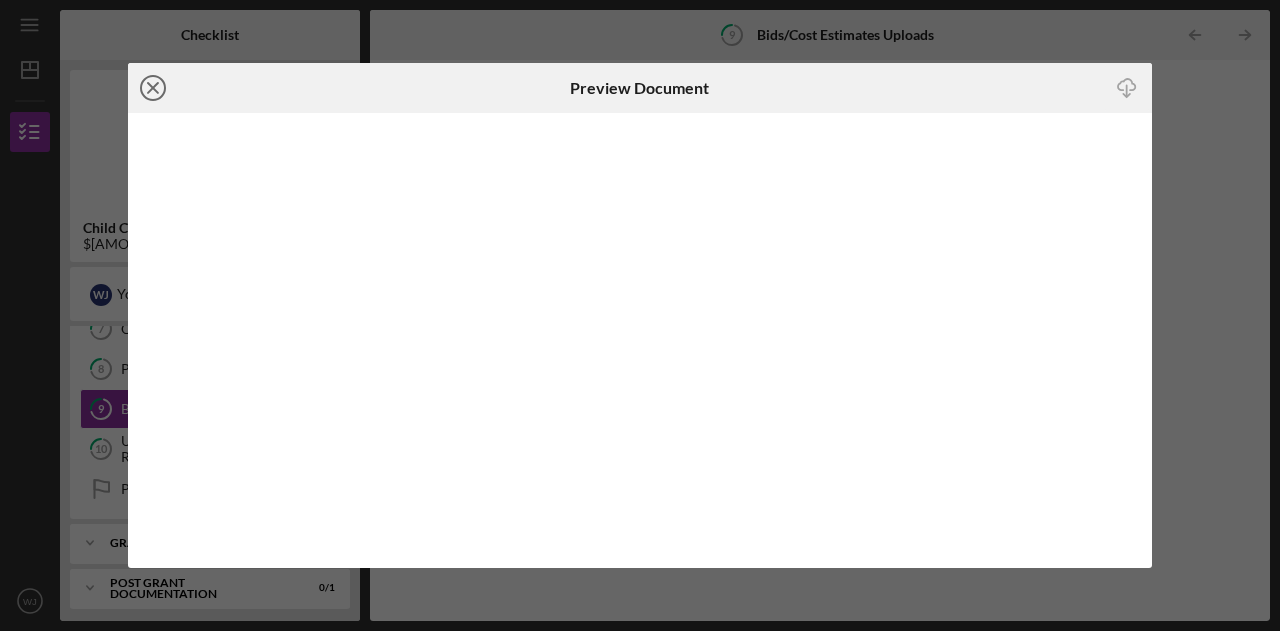 click 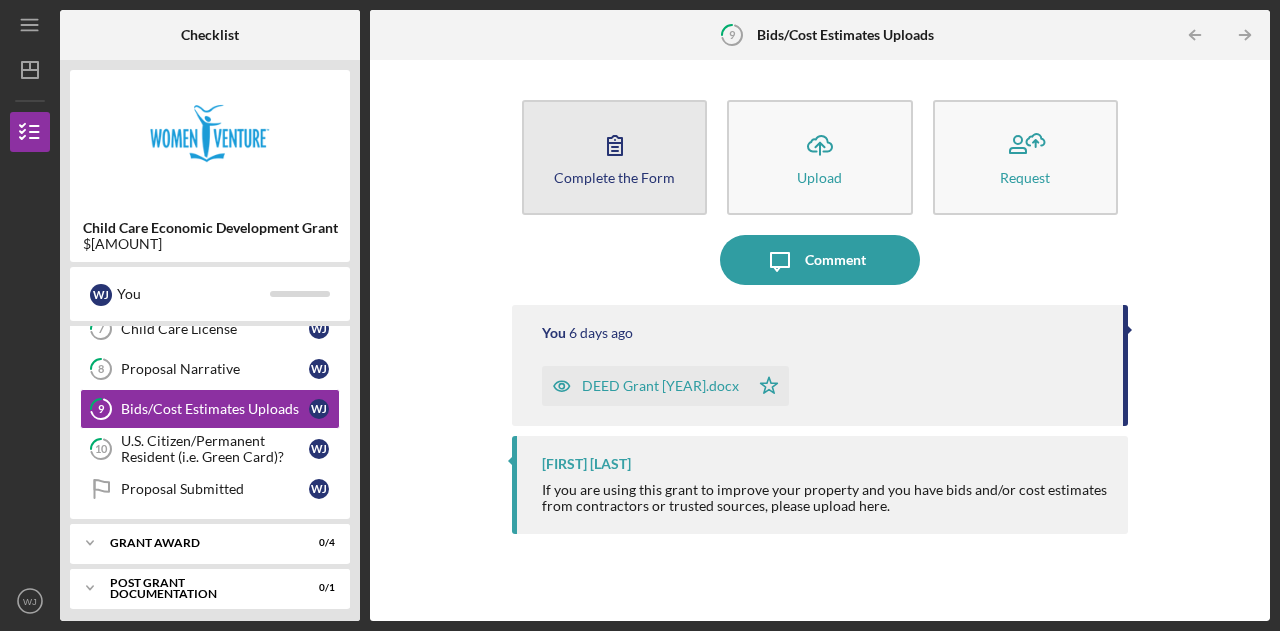 click on "Complete the Form" at bounding box center (614, 177) 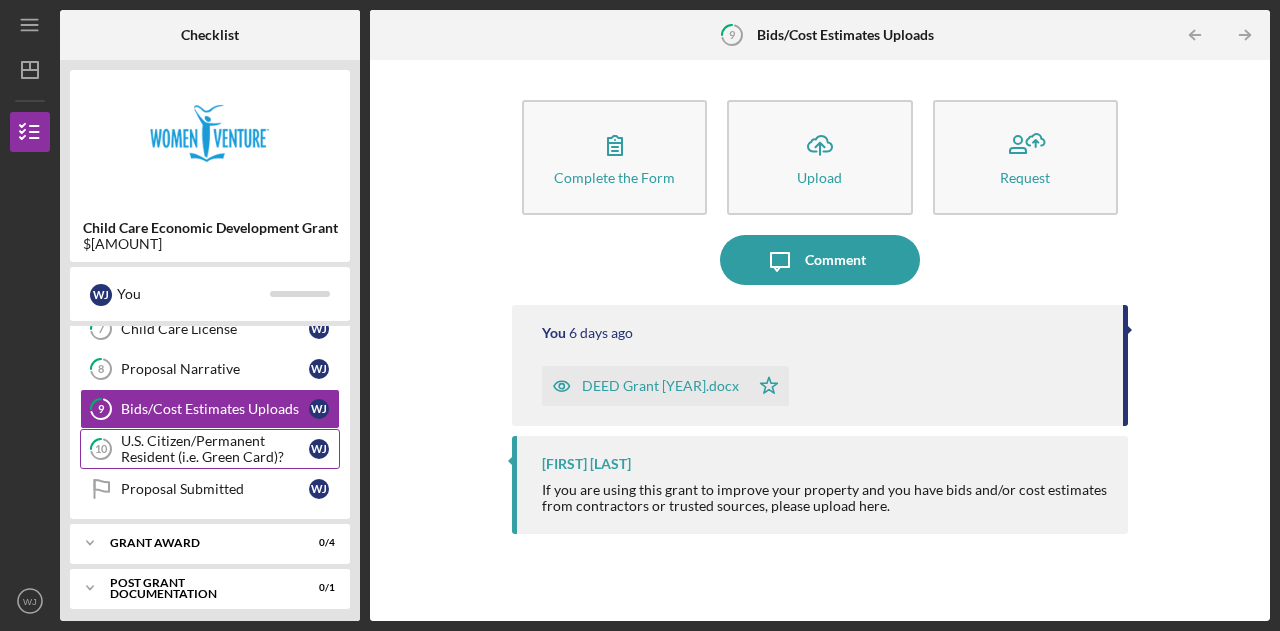 click on "U.S. Citizen/Permanent Resident (i.e. Green Card)?" at bounding box center [215, 449] 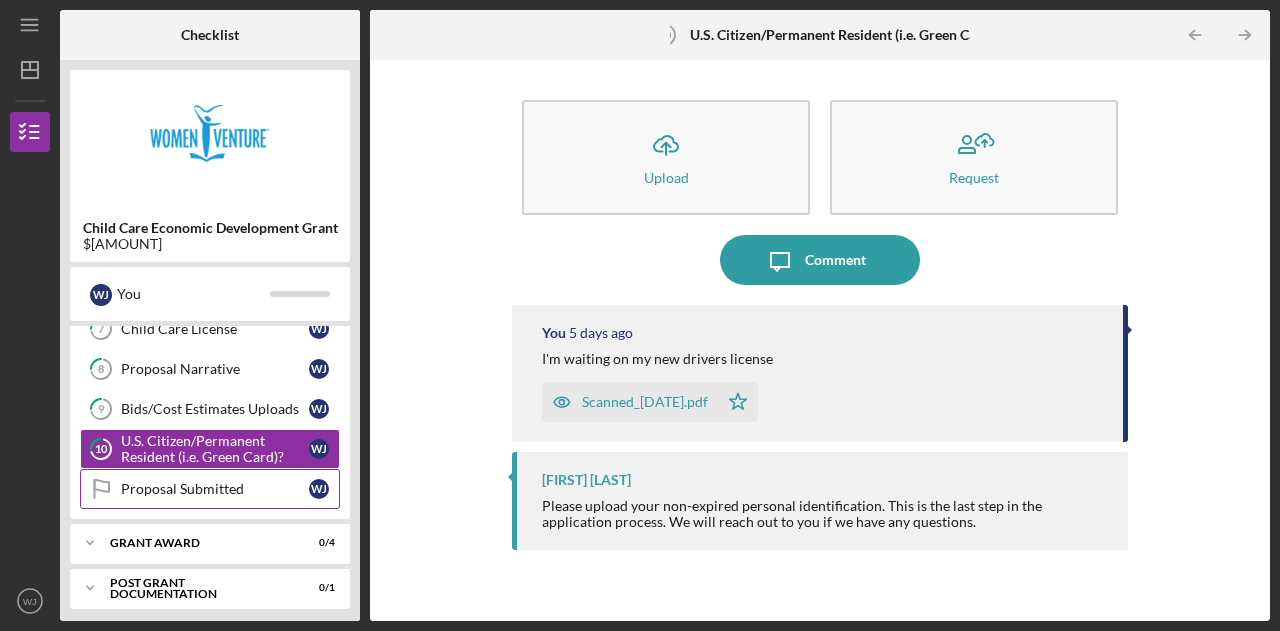 click on "Proposal Submitted" at bounding box center [215, 489] 